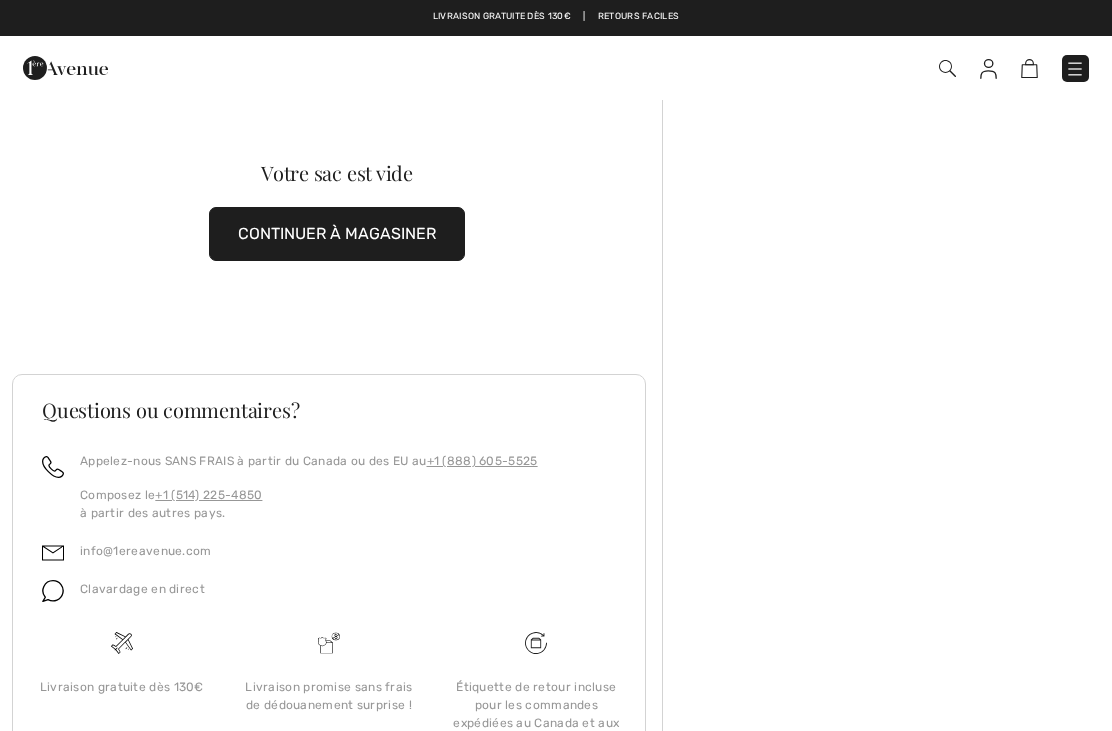 scroll, scrollTop: 0, scrollLeft: 0, axis: both 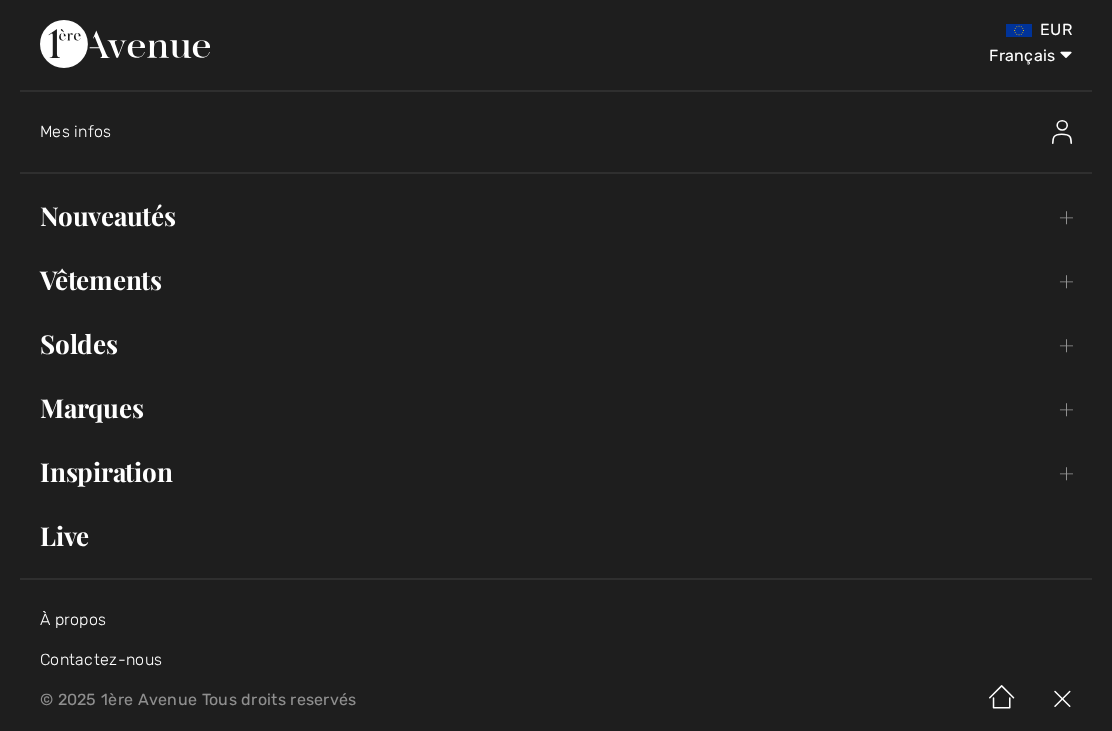 click on "Nouveautés Toggle submenu" at bounding box center (556, 216) 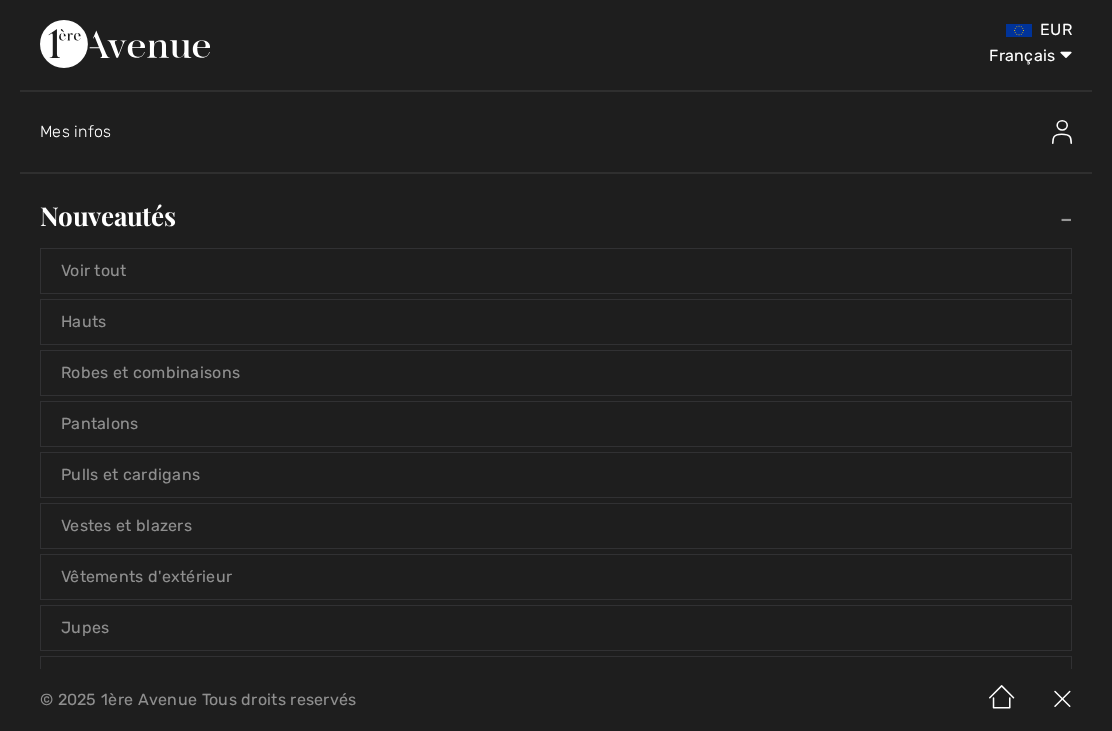 click on "Voir tout" at bounding box center [556, 271] 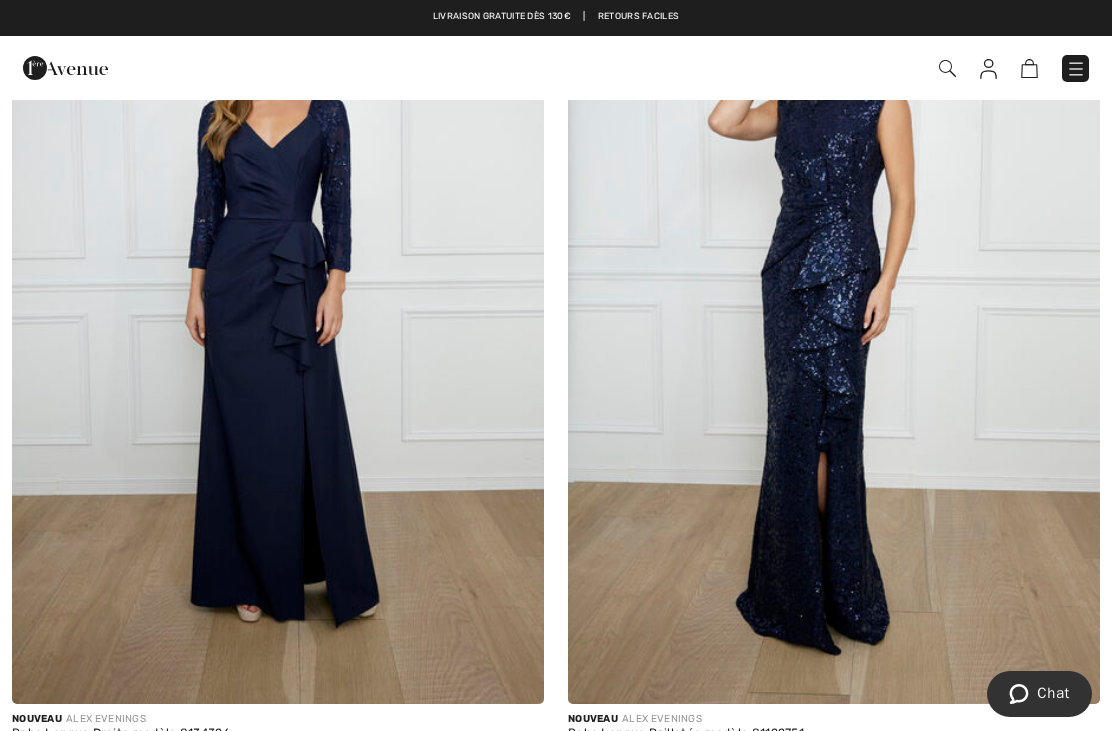 scroll, scrollTop: 0, scrollLeft: 0, axis: both 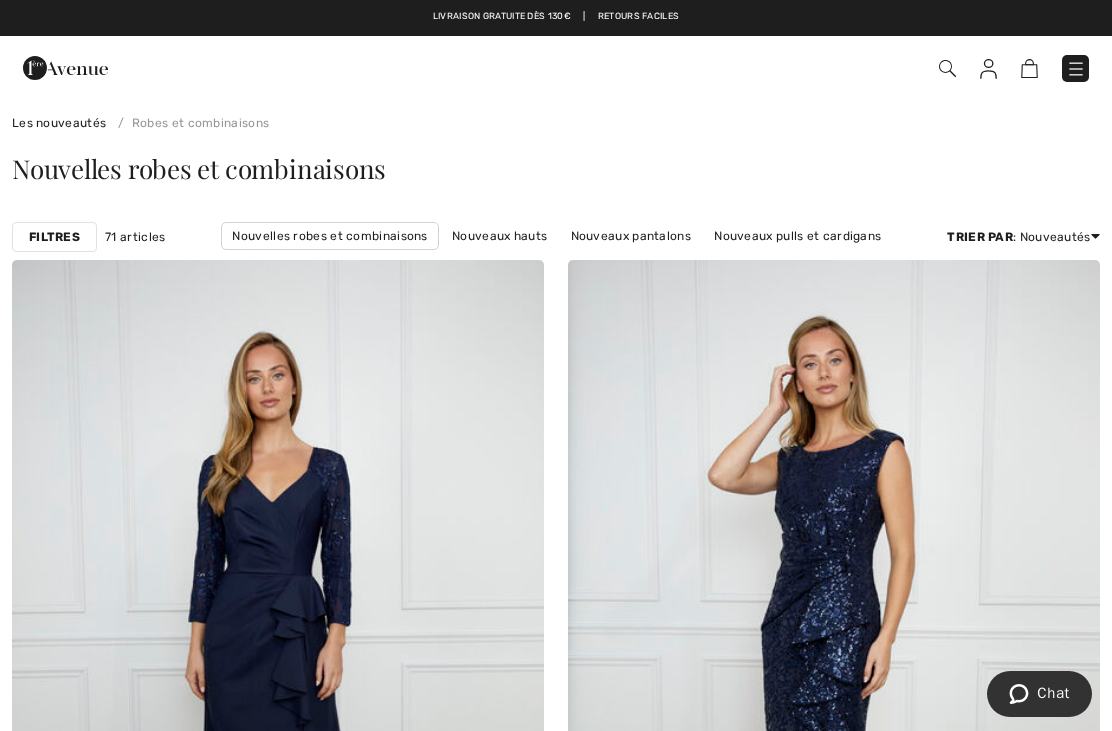 click on "Filtres" at bounding box center (54, 237) 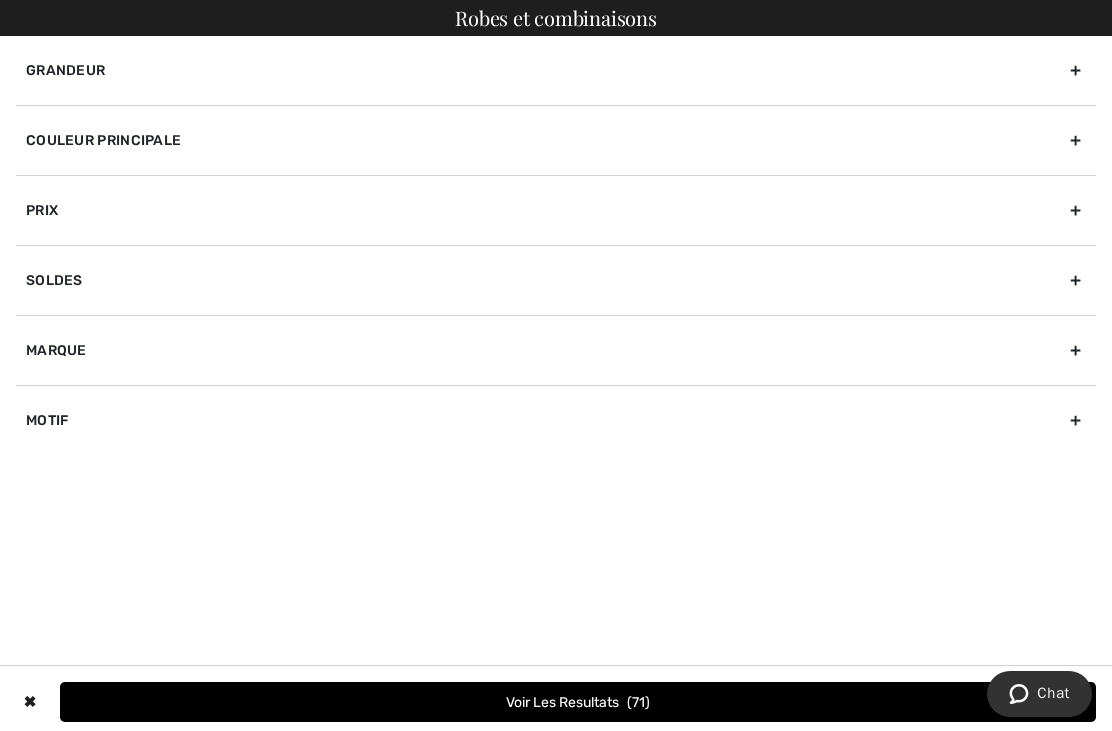 click on "Couleur Principale" at bounding box center (556, 140) 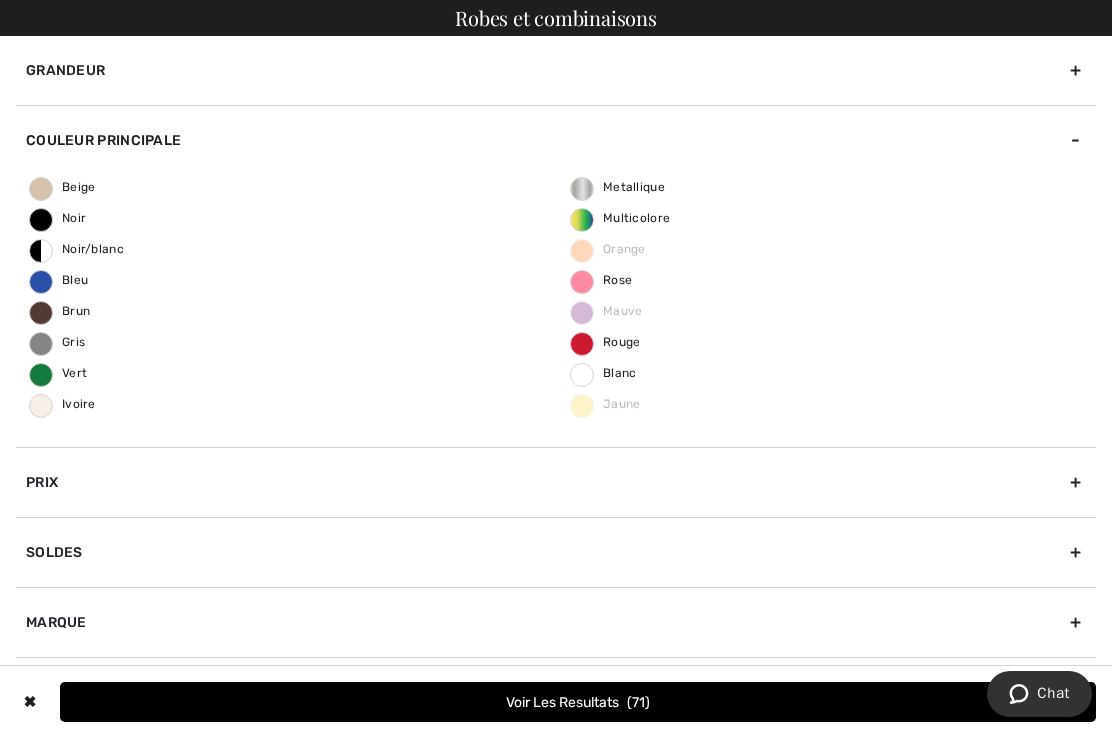 click on "Blanc" at bounding box center (604, 373) 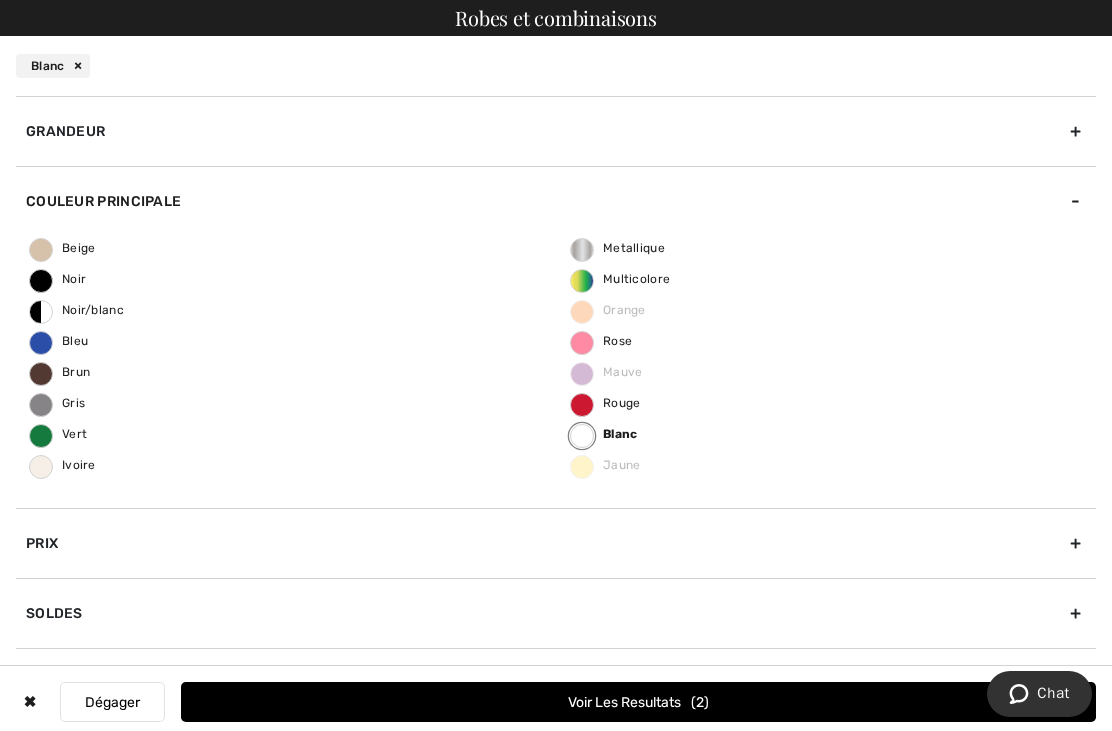 click on "Grandeur" at bounding box center [556, 131] 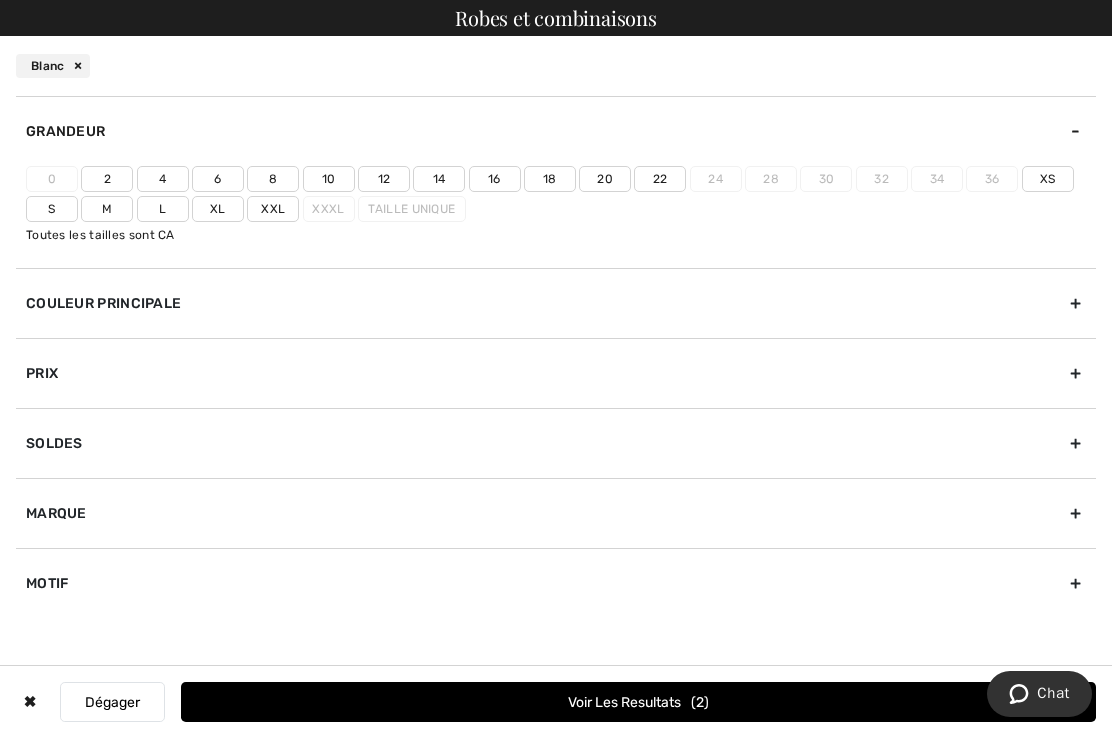 click on "14" at bounding box center (439, 179) 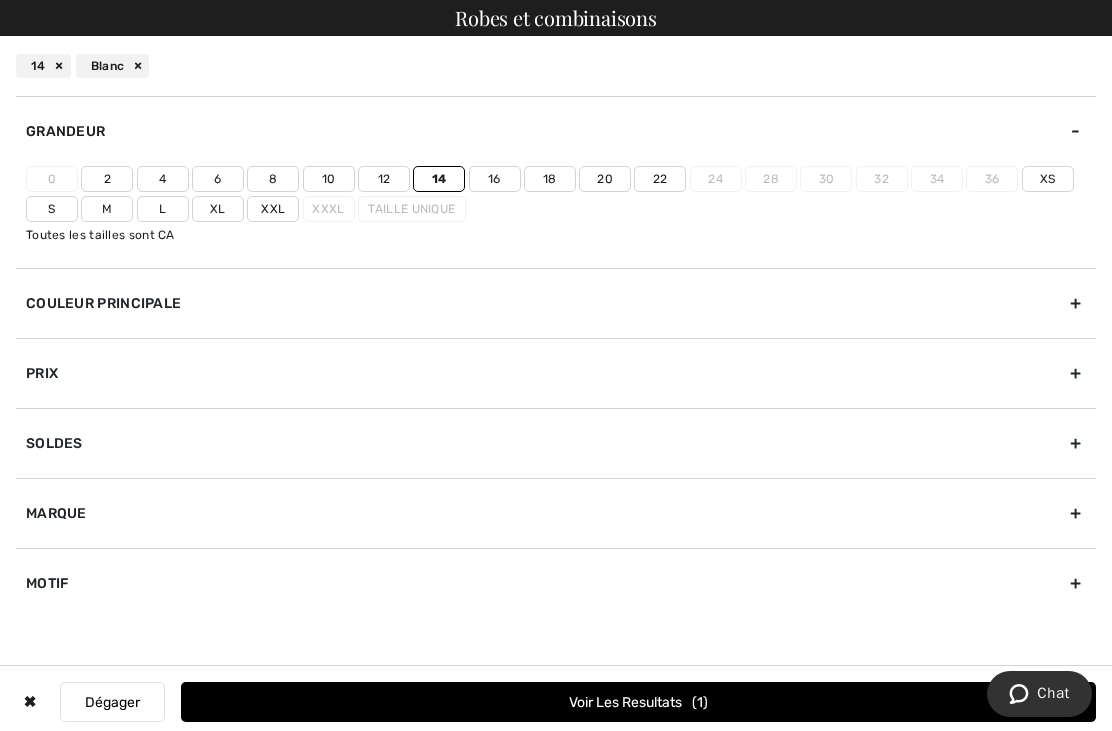 click on "Voir les resultats 1" at bounding box center [638, 702] 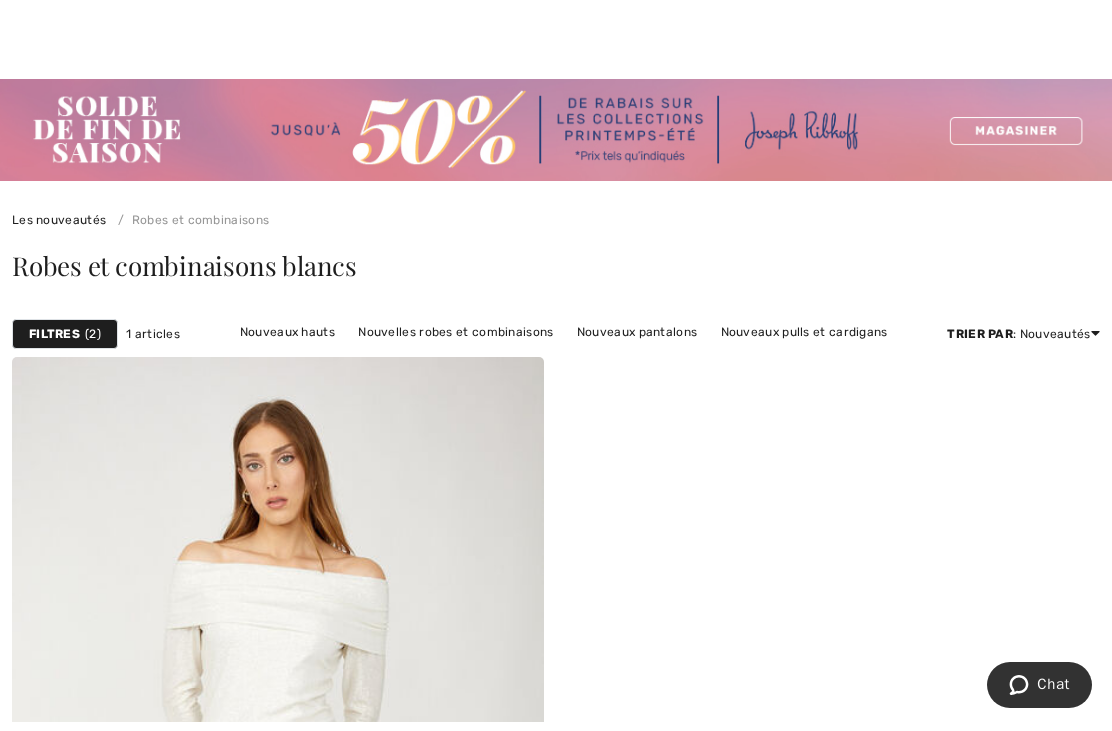 scroll, scrollTop: 0, scrollLeft: 0, axis: both 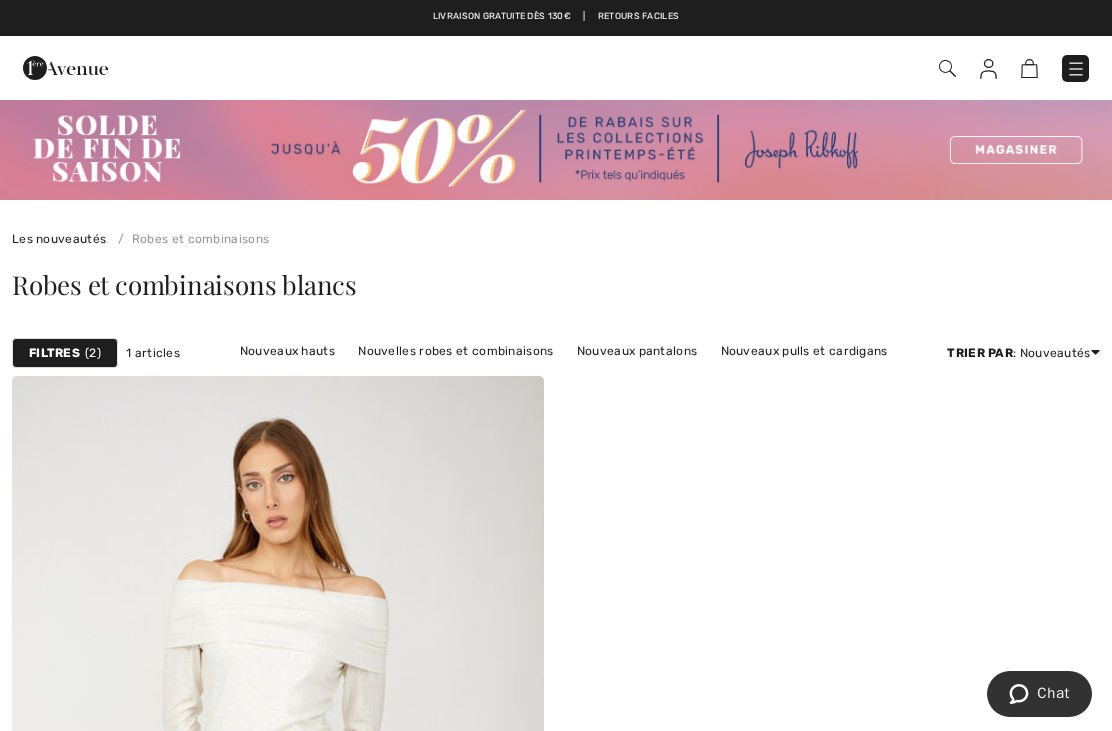 click on "2" at bounding box center (93, 353) 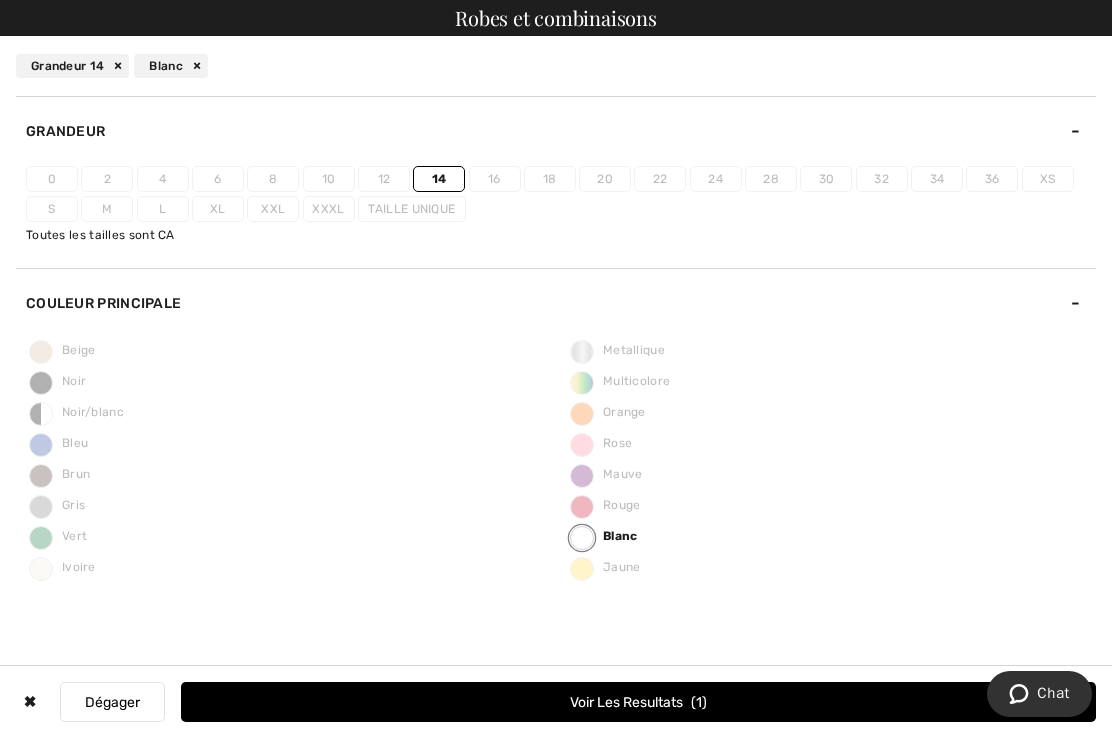 click on "L" at bounding box center [163, 209] 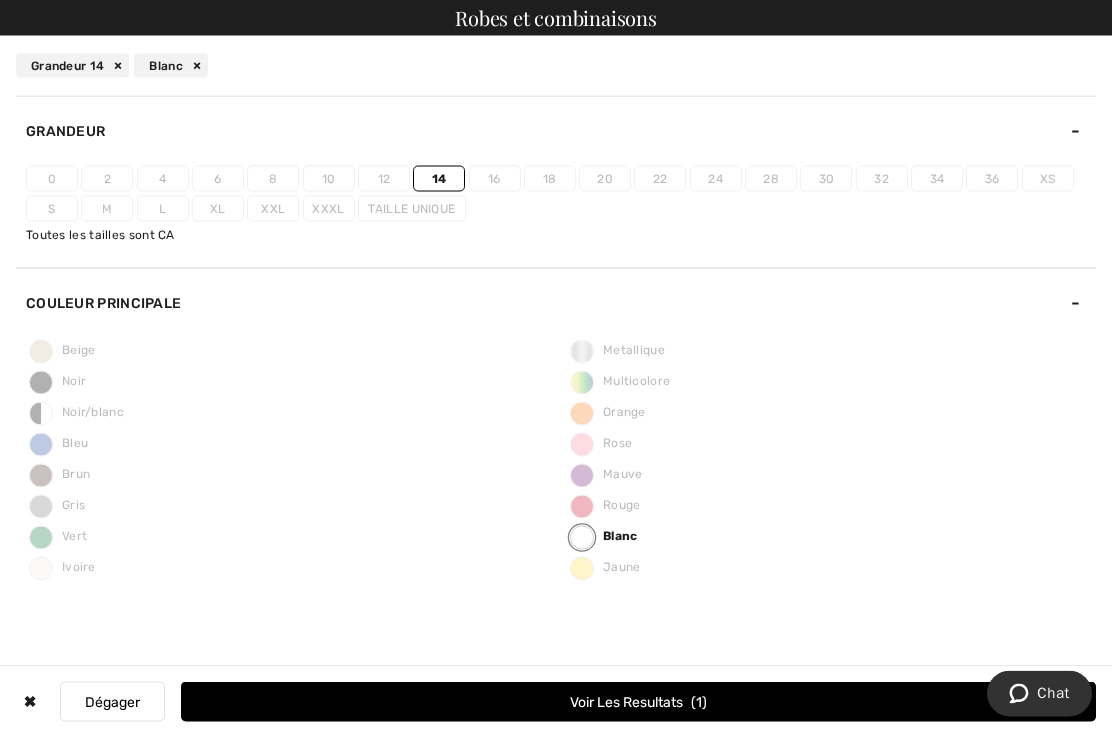scroll, scrollTop: 444, scrollLeft: 0, axis: vertical 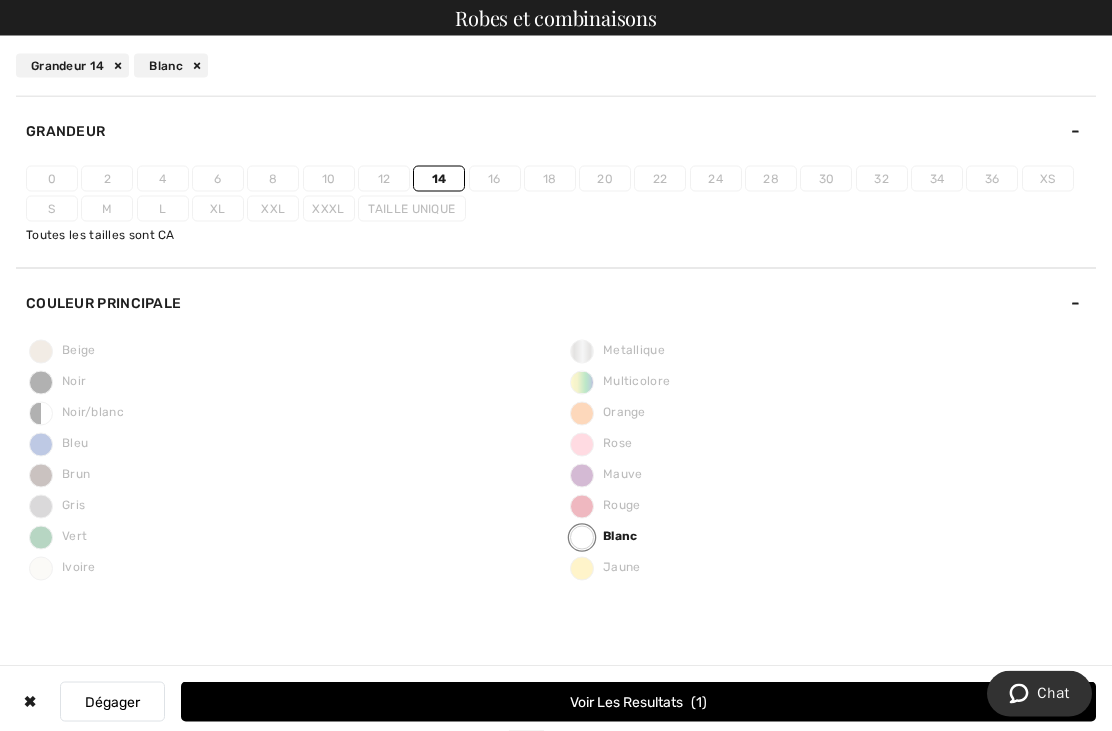 click on "Blanc" at bounding box center [171, 66] 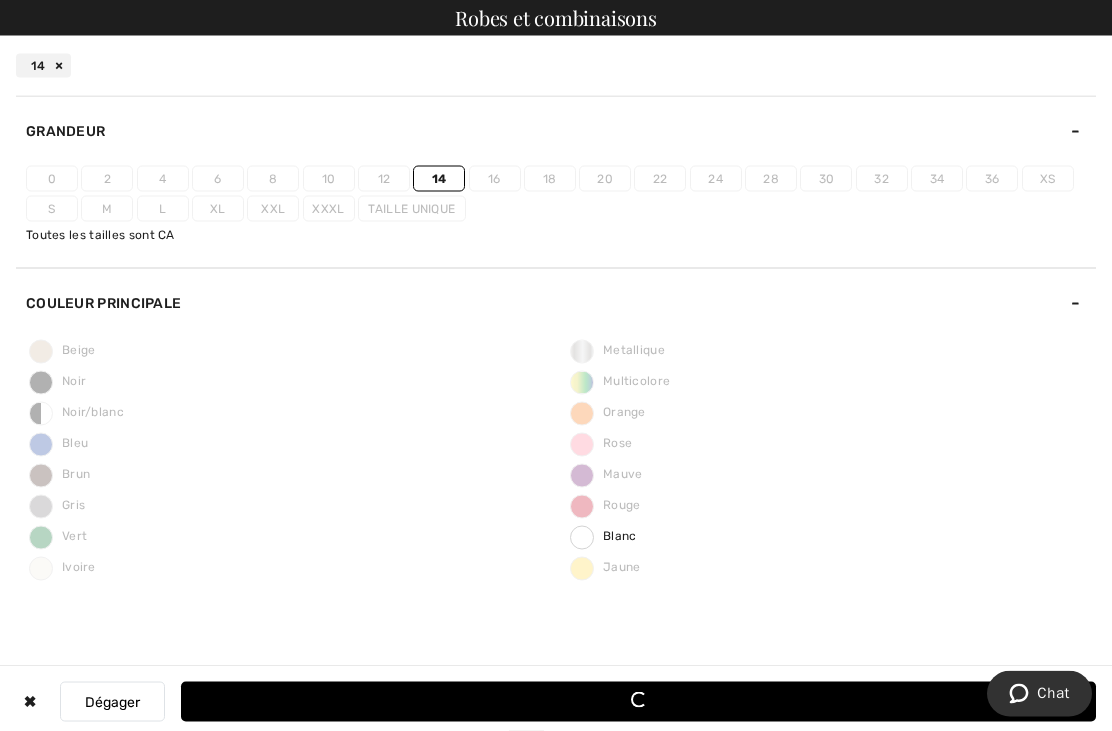 scroll, scrollTop: 445, scrollLeft: 0, axis: vertical 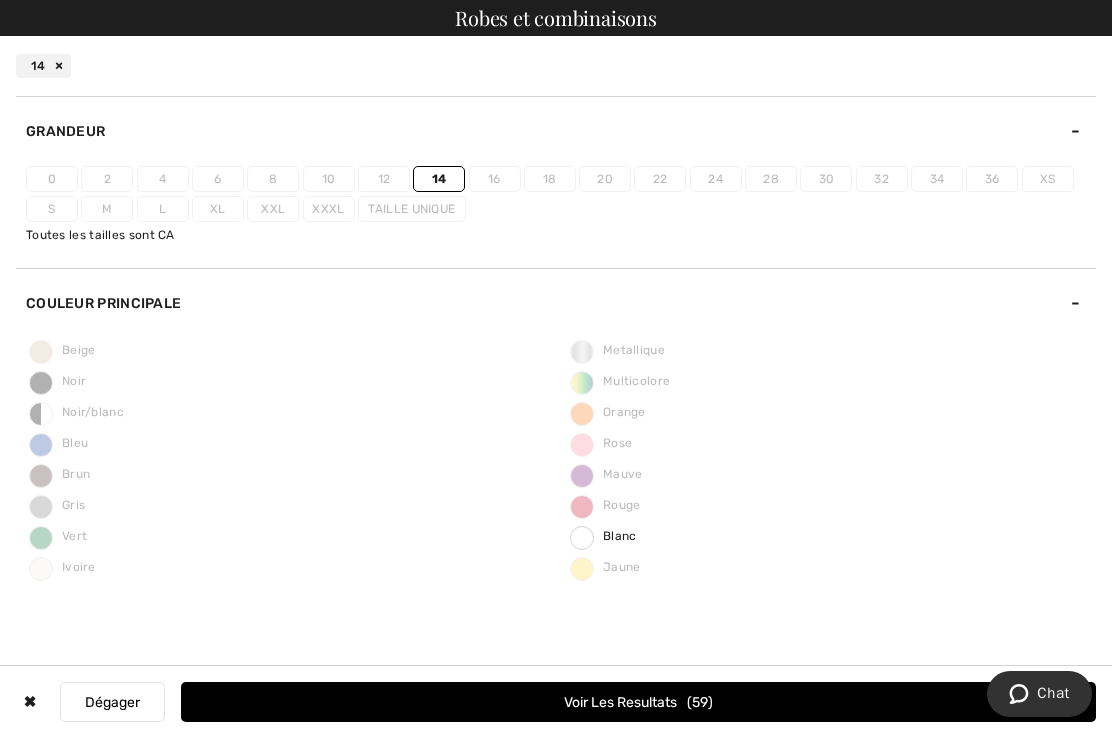 click on "14" at bounding box center [43, 66] 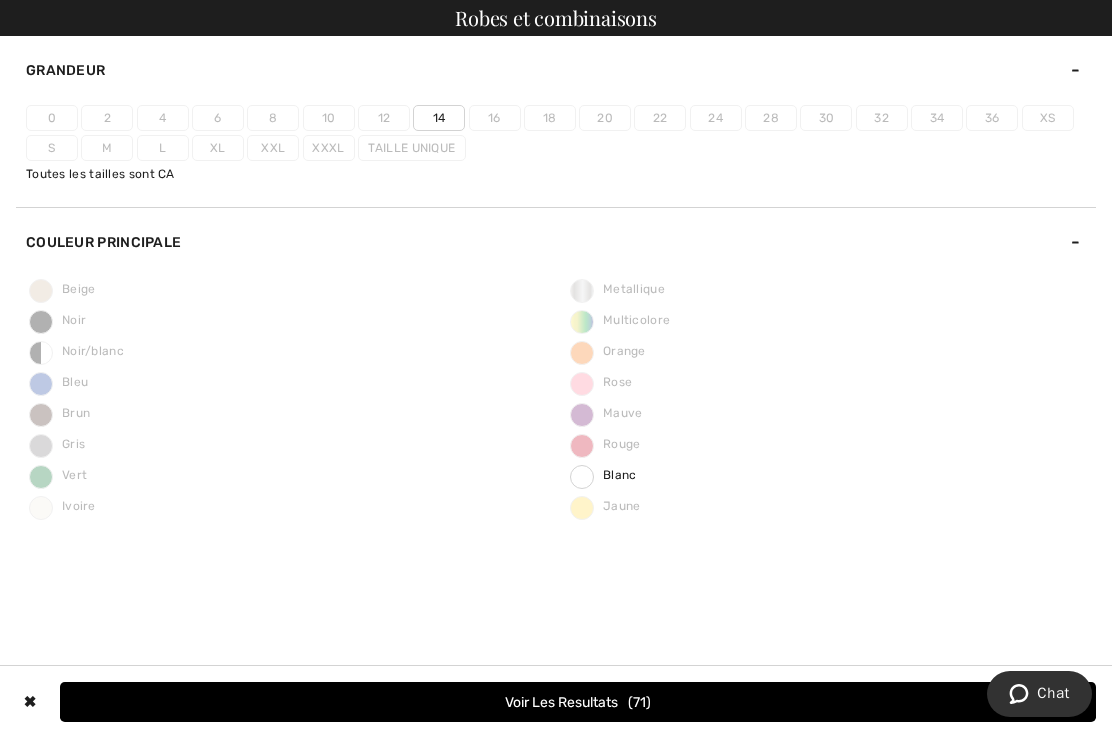 click on "✖" at bounding box center [30, 702] 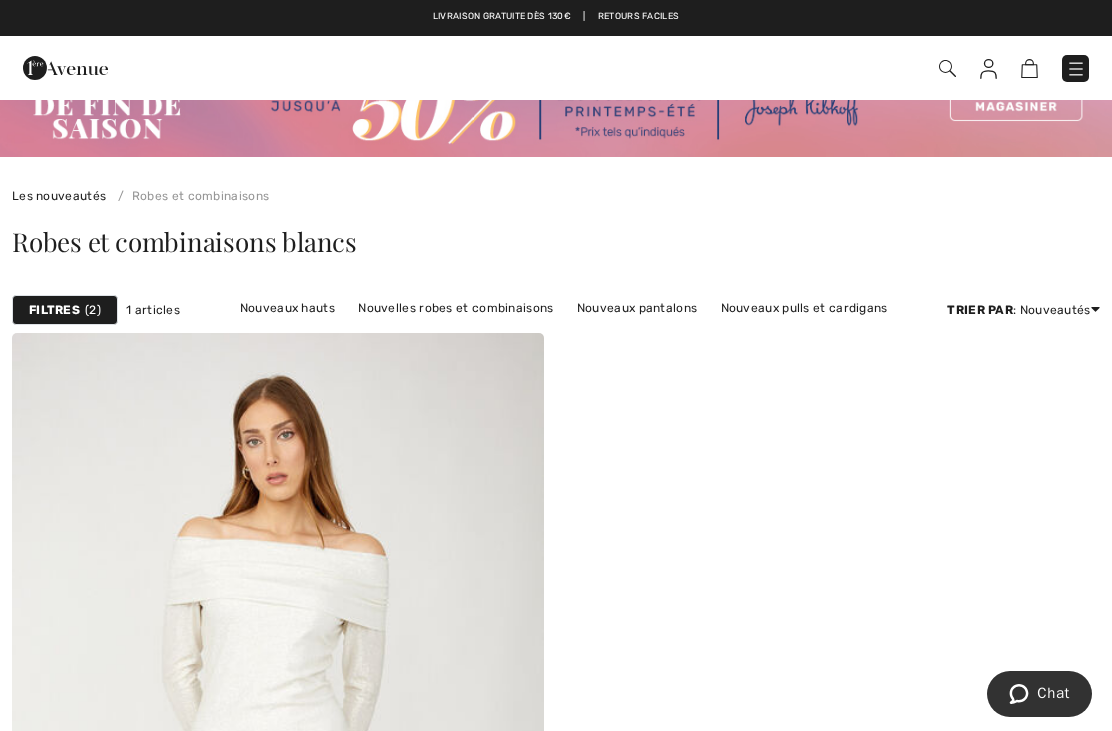 scroll, scrollTop: 0, scrollLeft: 0, axis: both 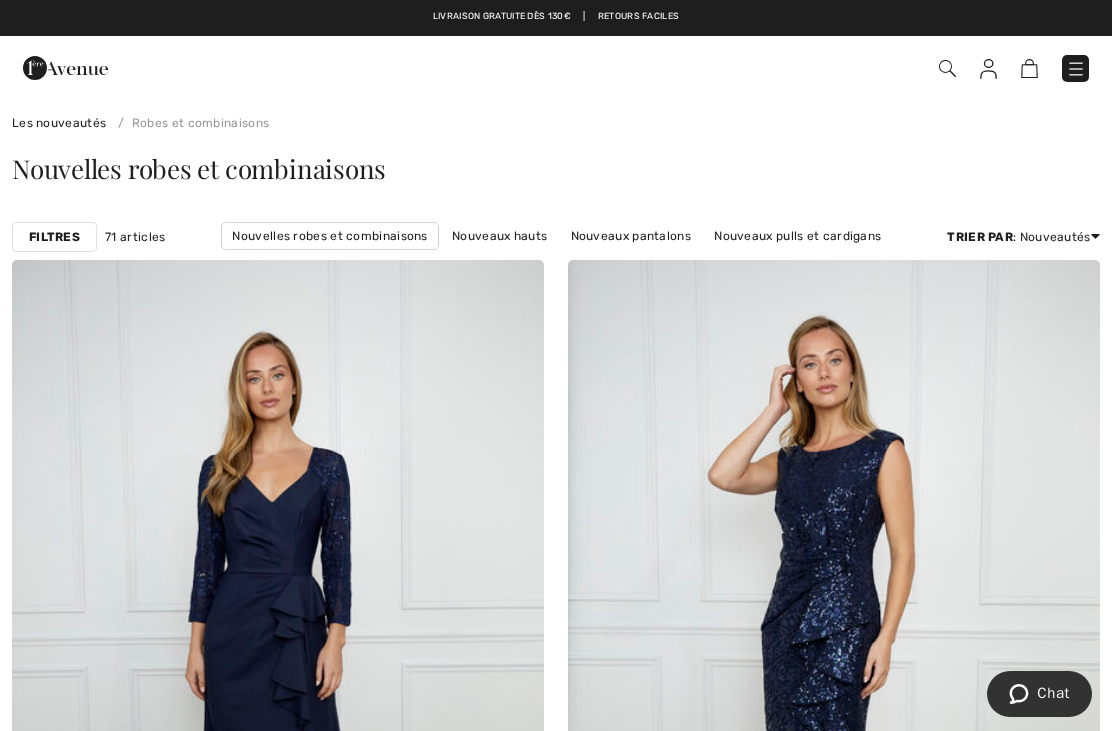 click on "Filtres" at bounding box center (54, 237) 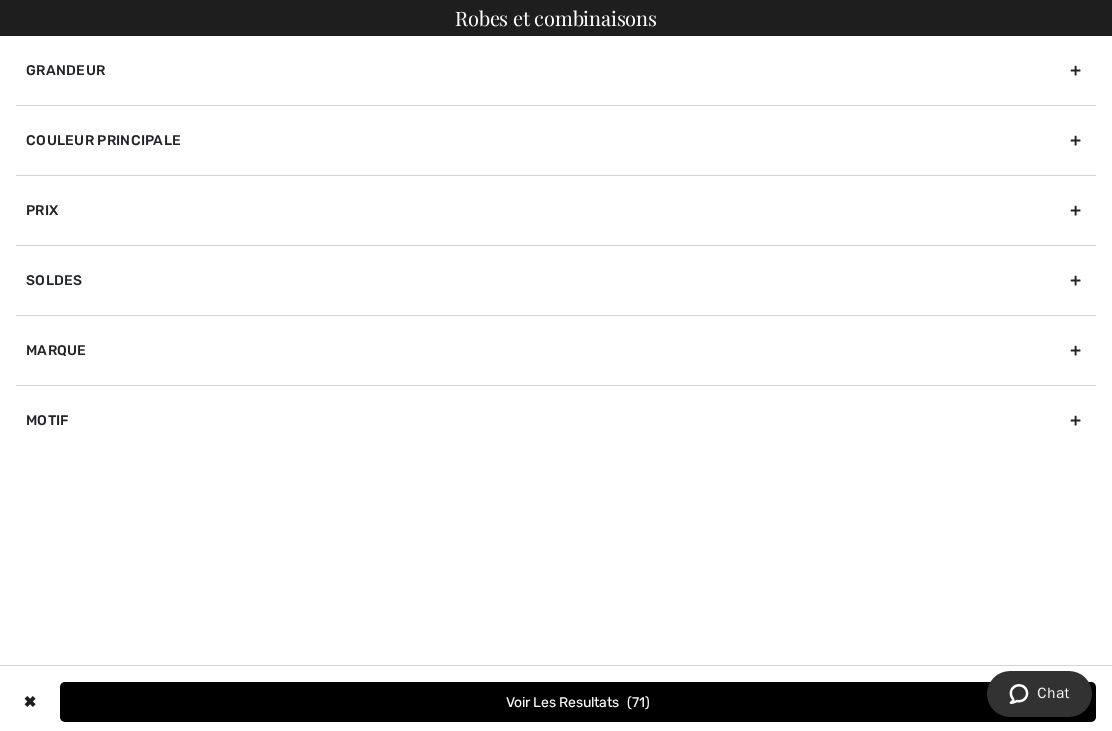 click on "Grandeur" at bounding box center (556, 70) 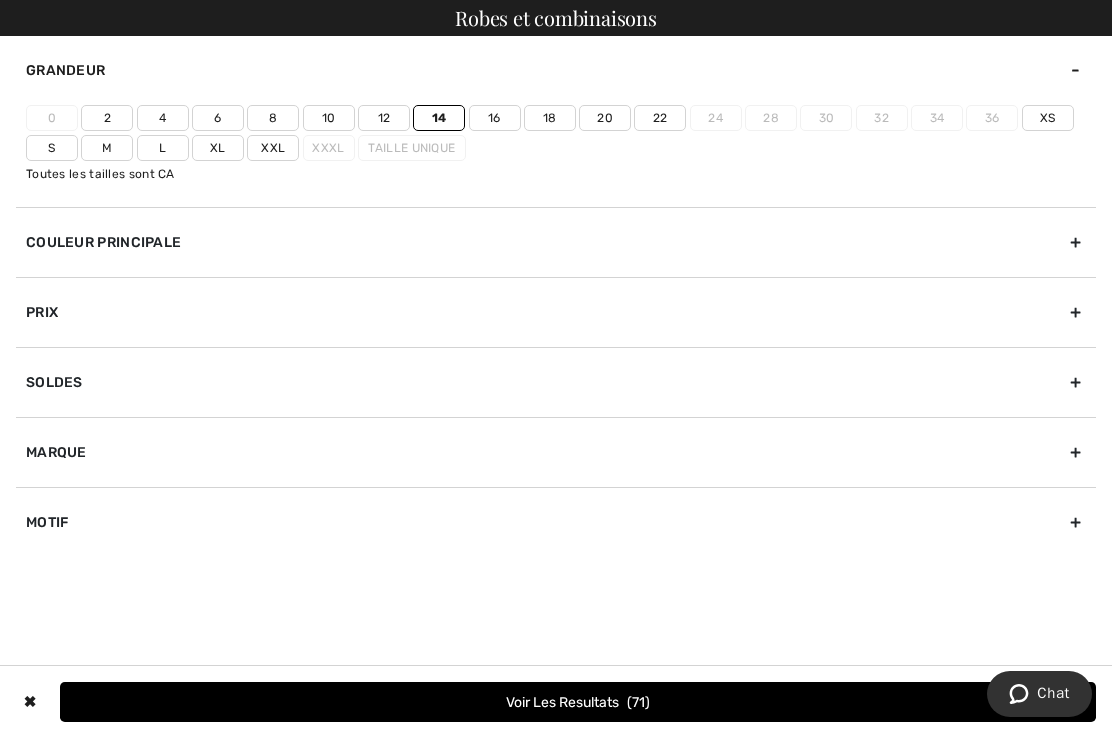 click on "L" at bounding box center [163, 148] 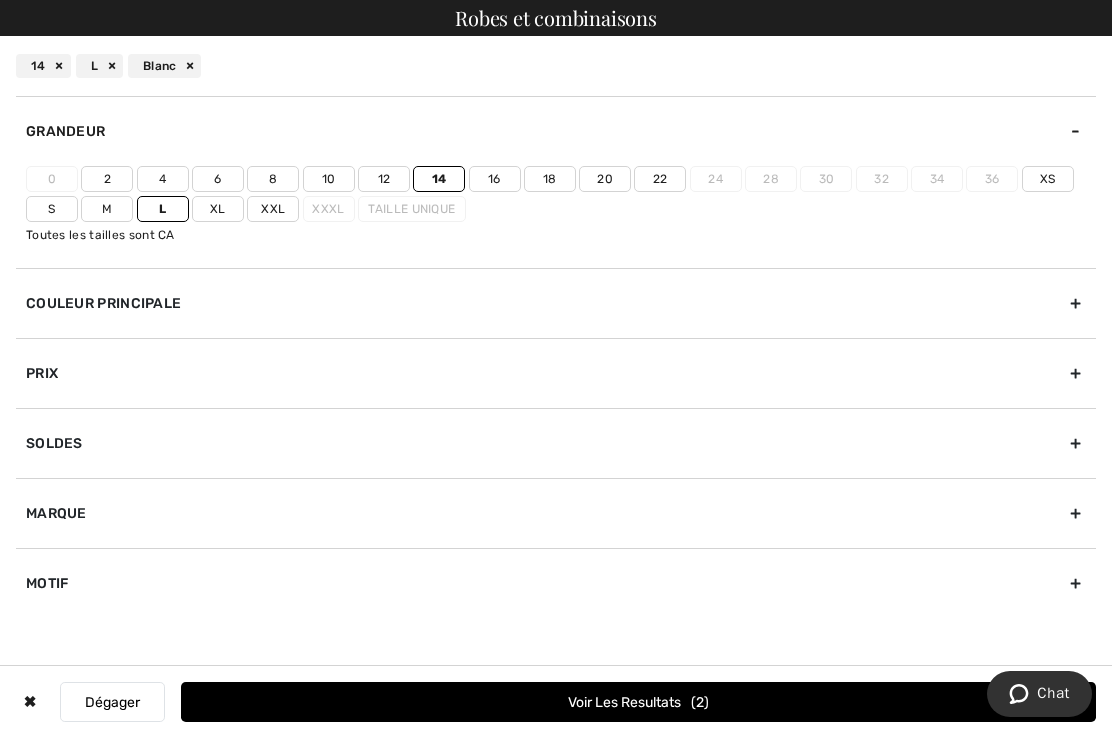 click on "Xl" at bounding box center [218, 209] 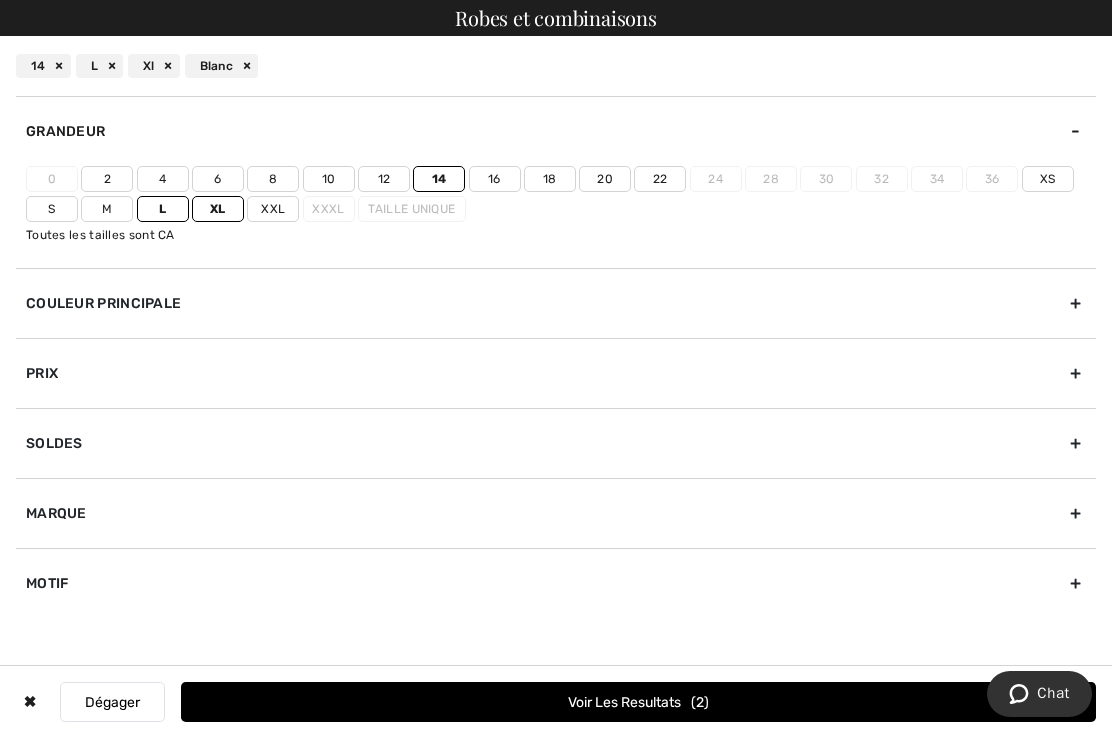 click on "Xl" at bounding box center [218, 209] 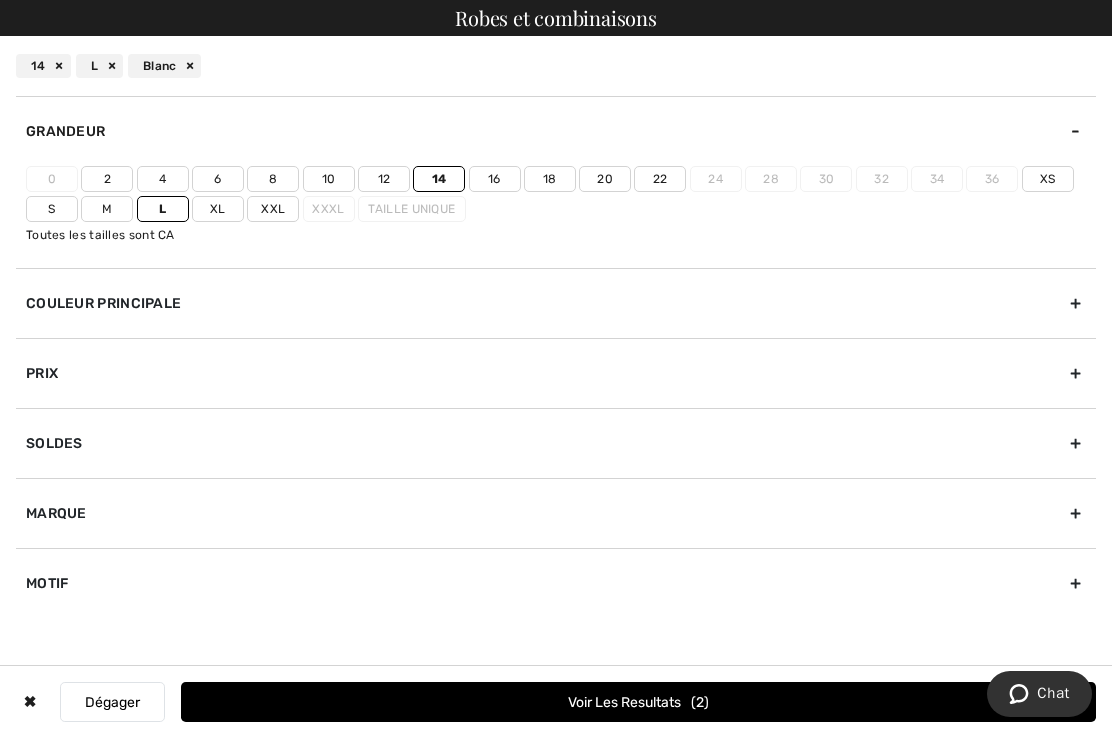click on "Xl" at bounding box center [218, 209] 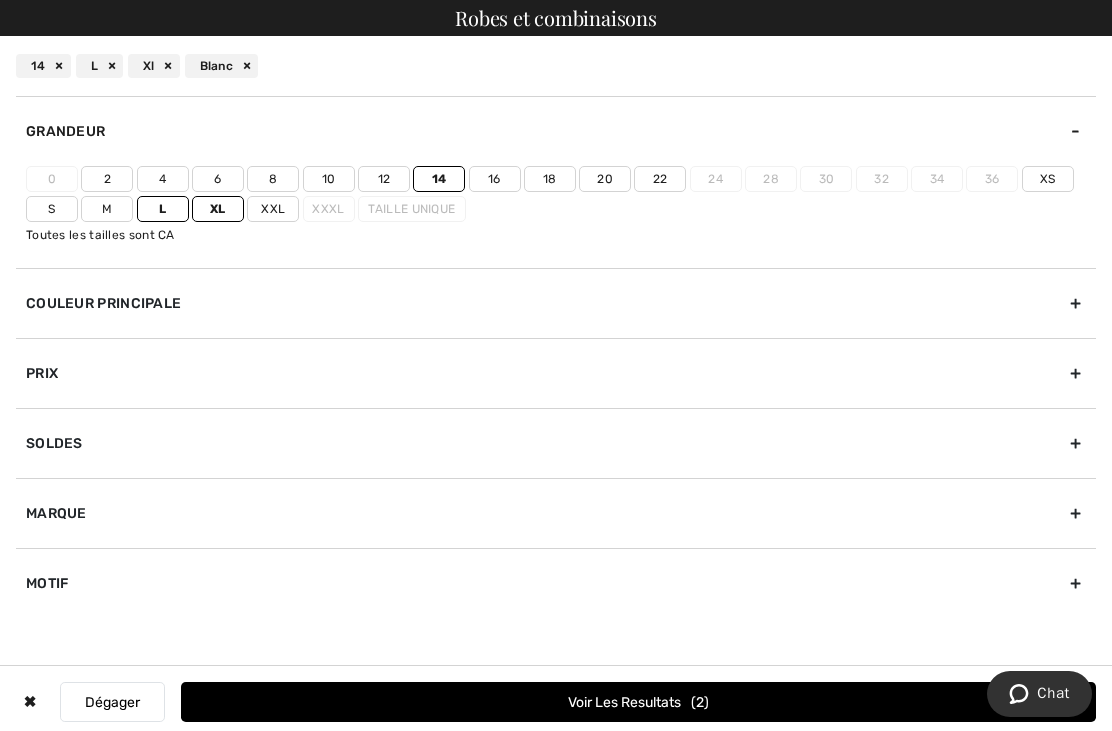 click on "Couleur Principale" at bounding box center (556, 303) 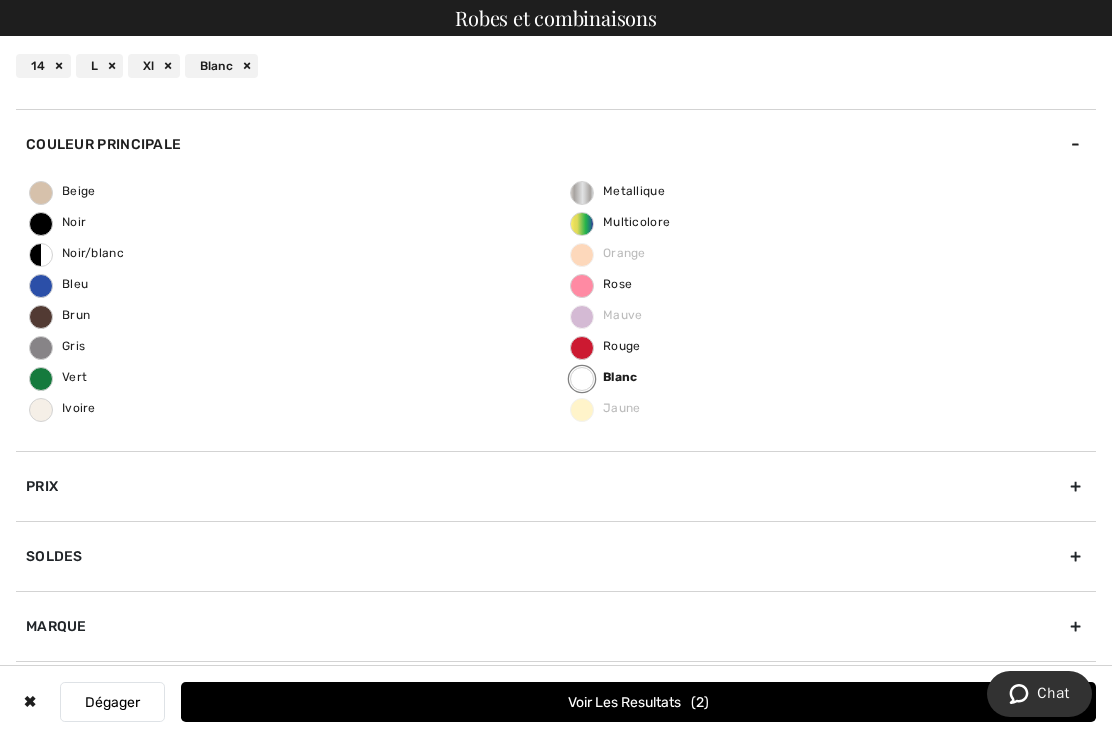 scroll, scrollTop: 57, scrollLeft: 0, axis: vertical 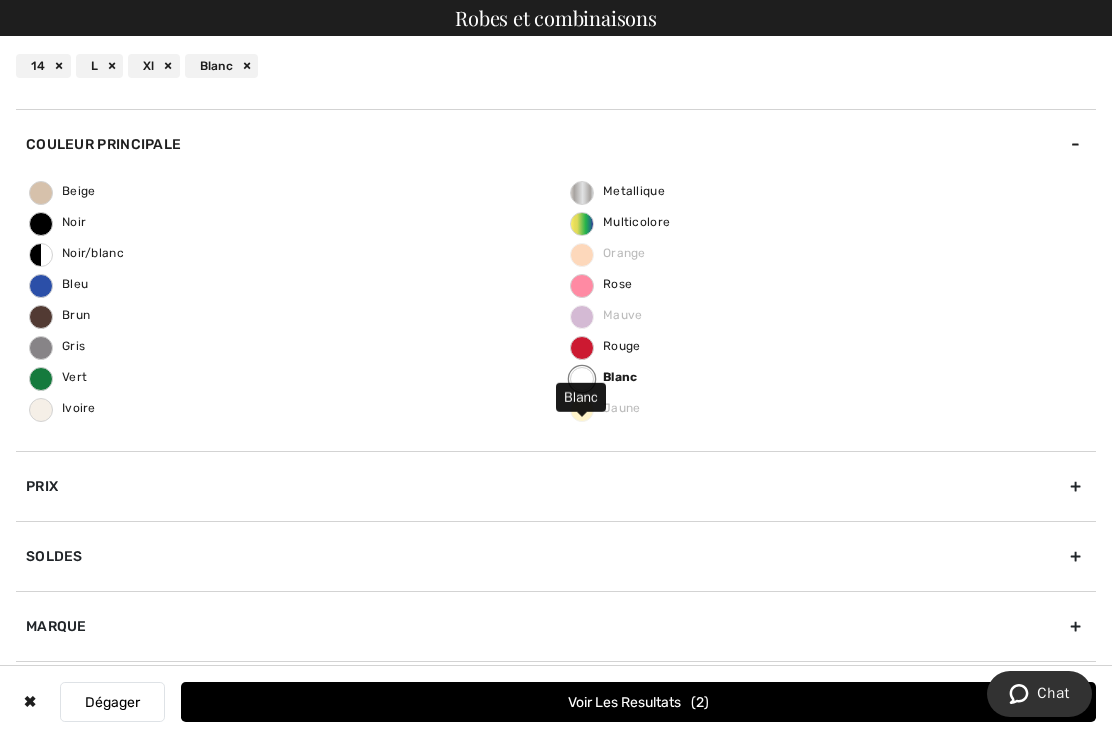 click on "Blanc" at bounding box center (582, 379) 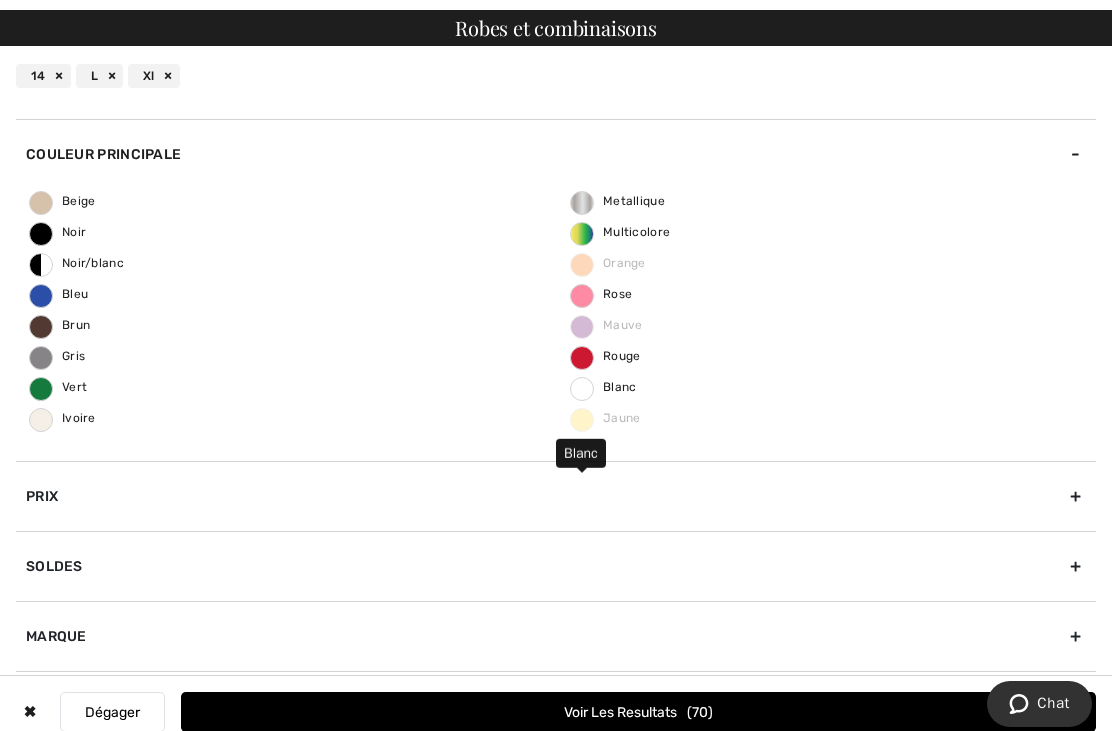 scroll, scrollTop: 105, scrollLeft: 0, axis: vertical 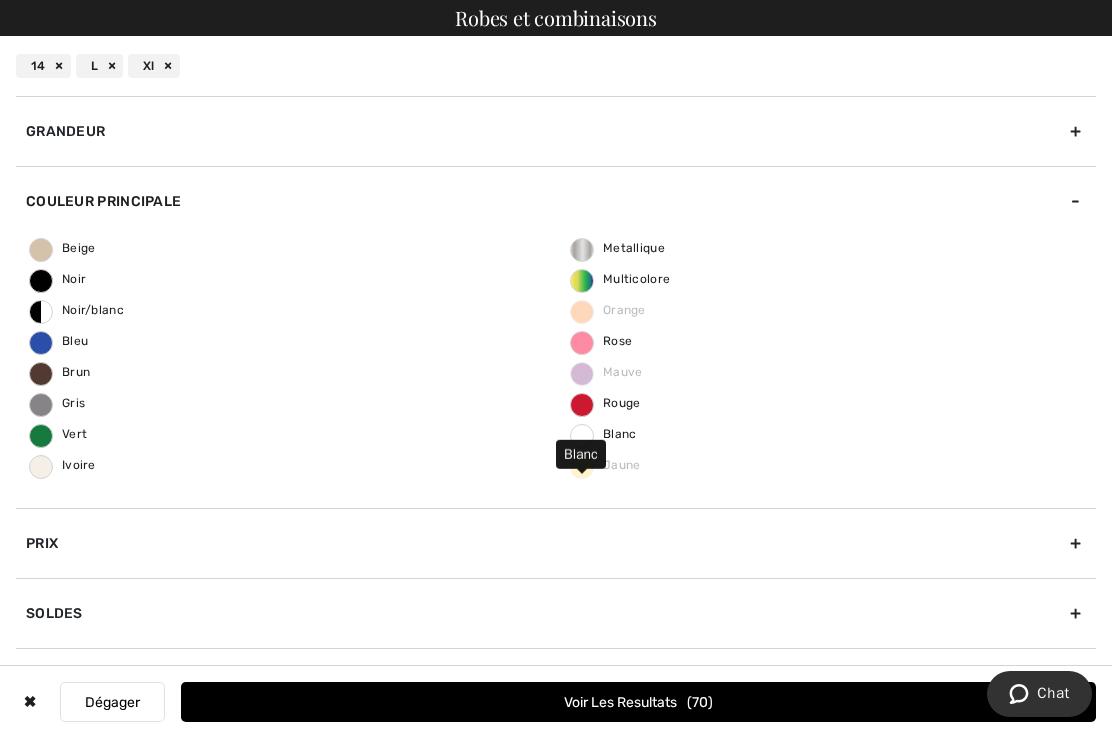 click on "Blanc" at bounding box center [604, 434] 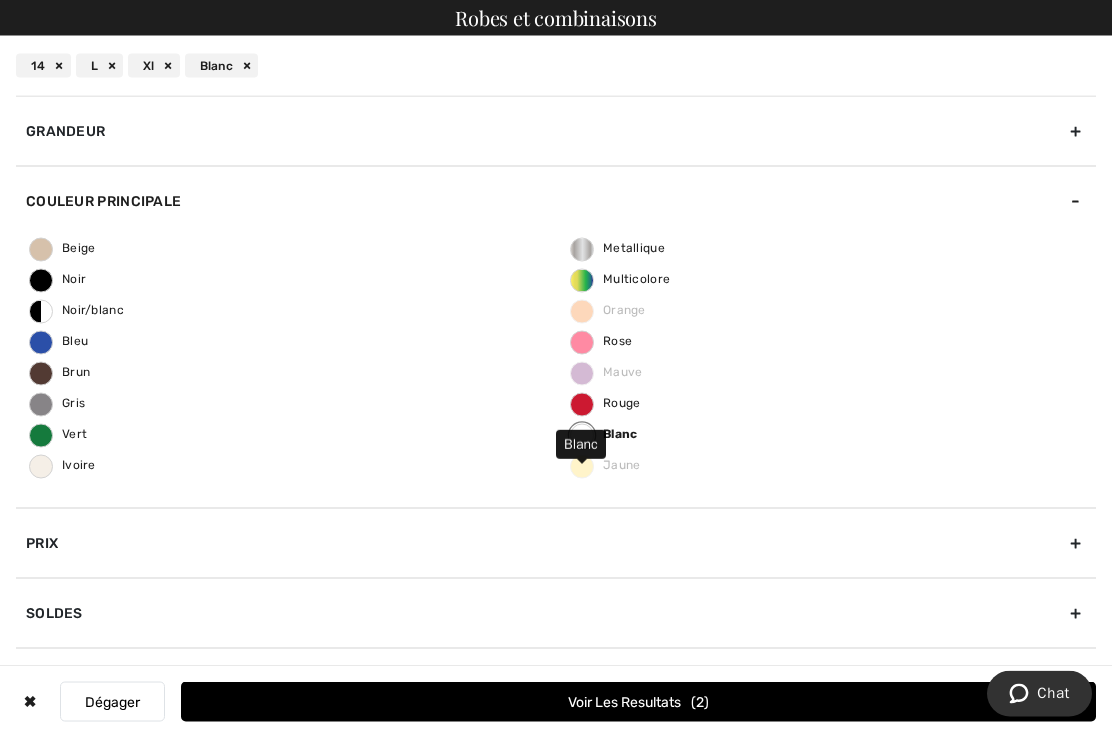 scroll, scrollTop: 289, scrollLeft: 0, axis: vertical 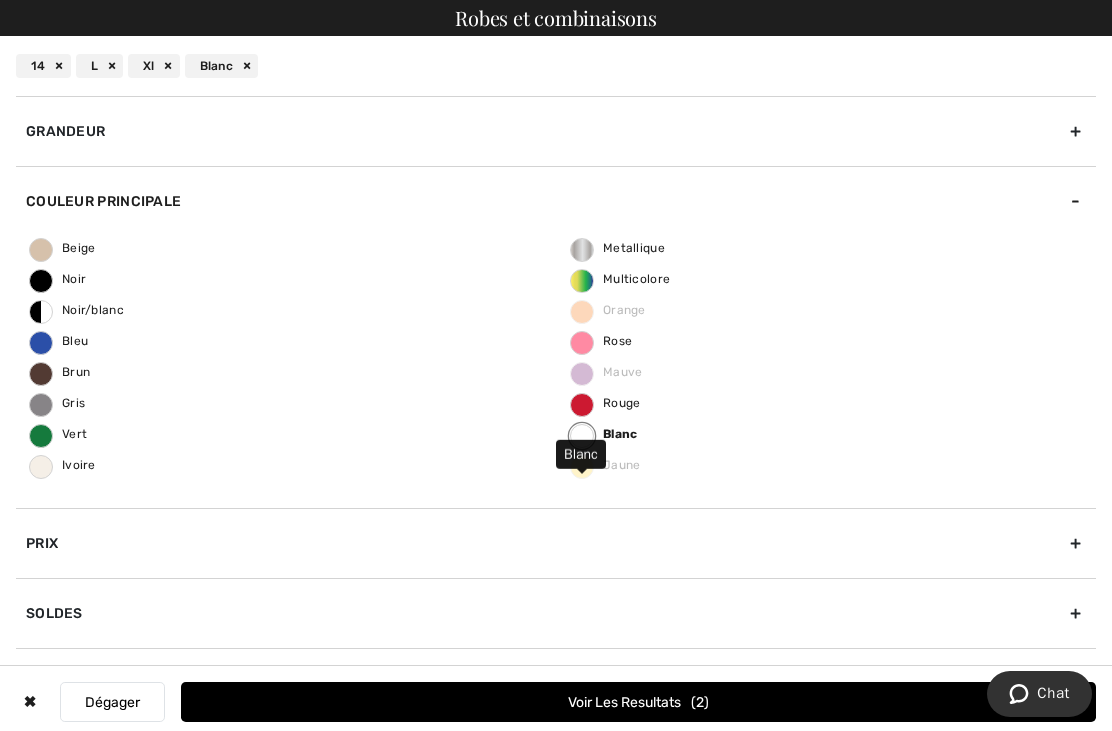 click on "2" at bounding box center (700, 702) 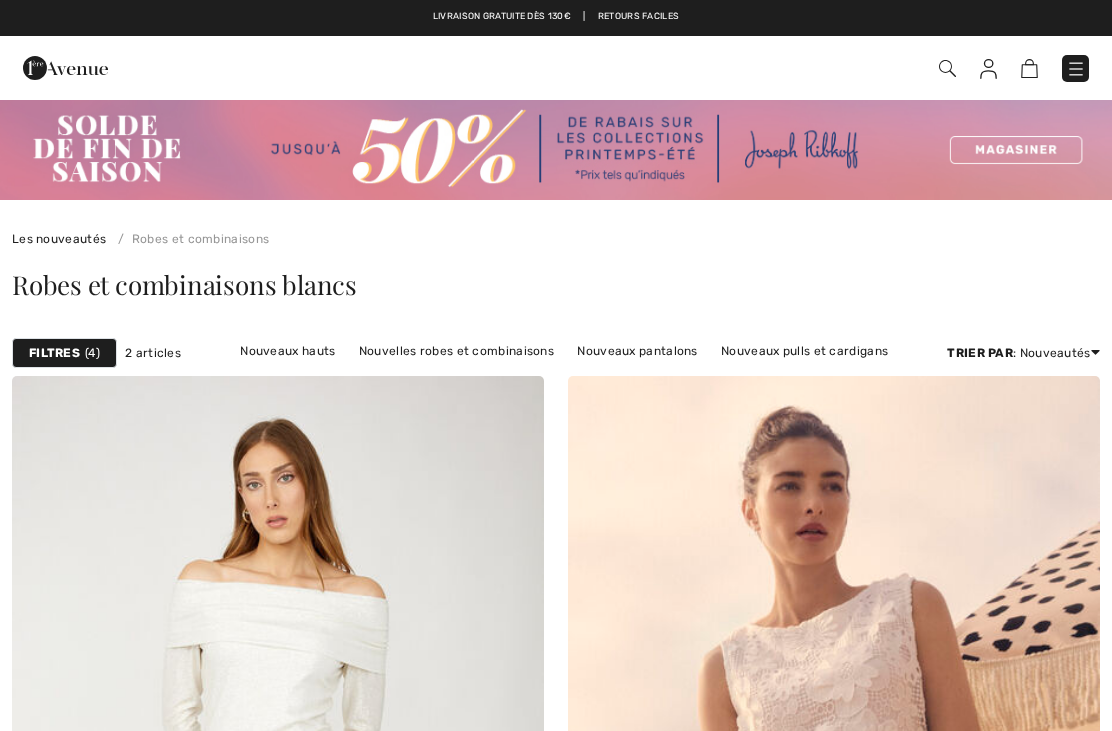 scroll, scrollTop: 0, scrollLeft: 0, axis: both 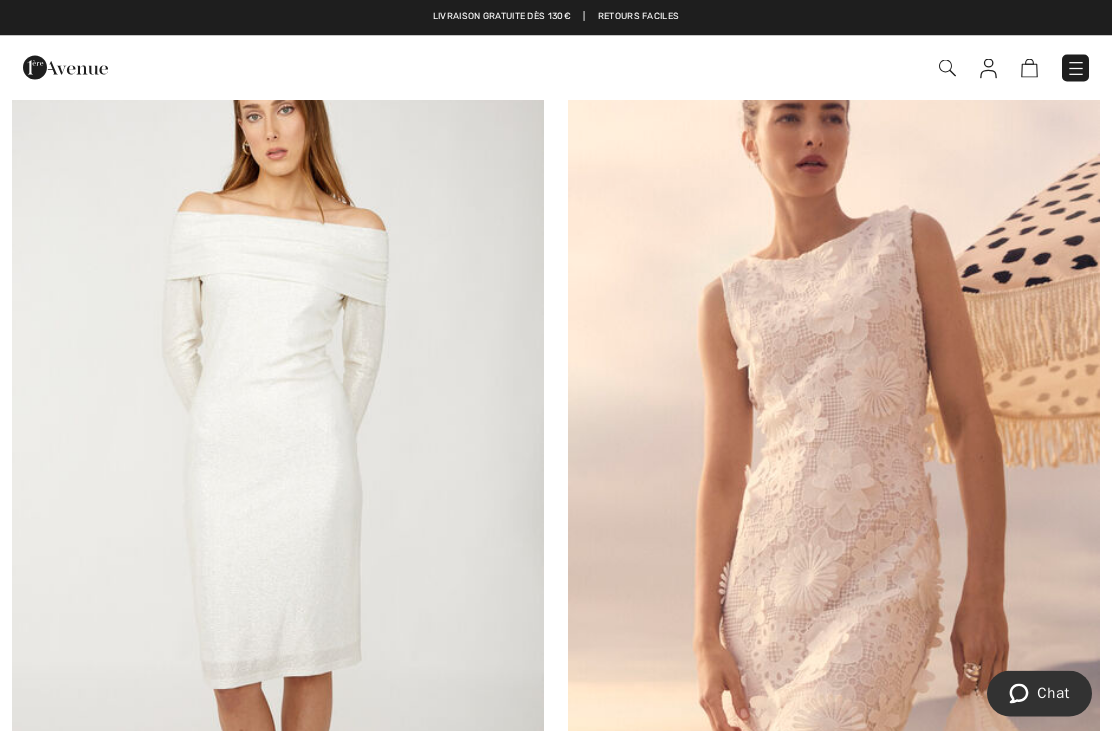 click at bounding box center (834, 408) 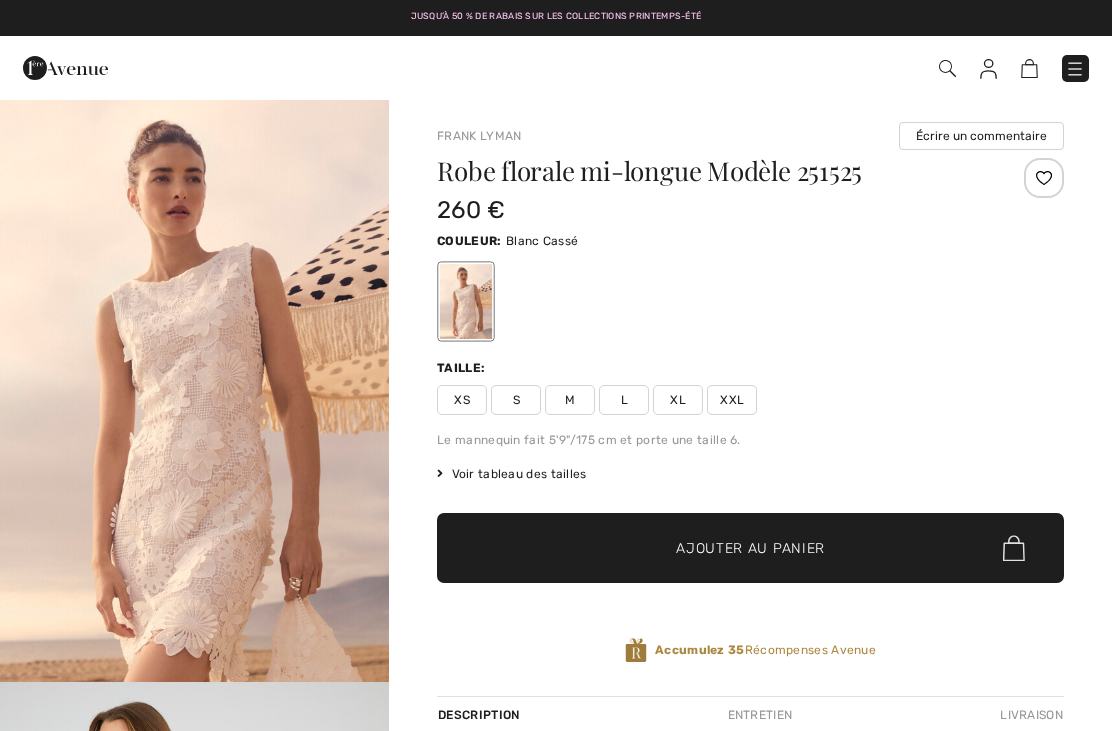 scroll, scrollTop: 0, scrollLeft: 0, axis: both 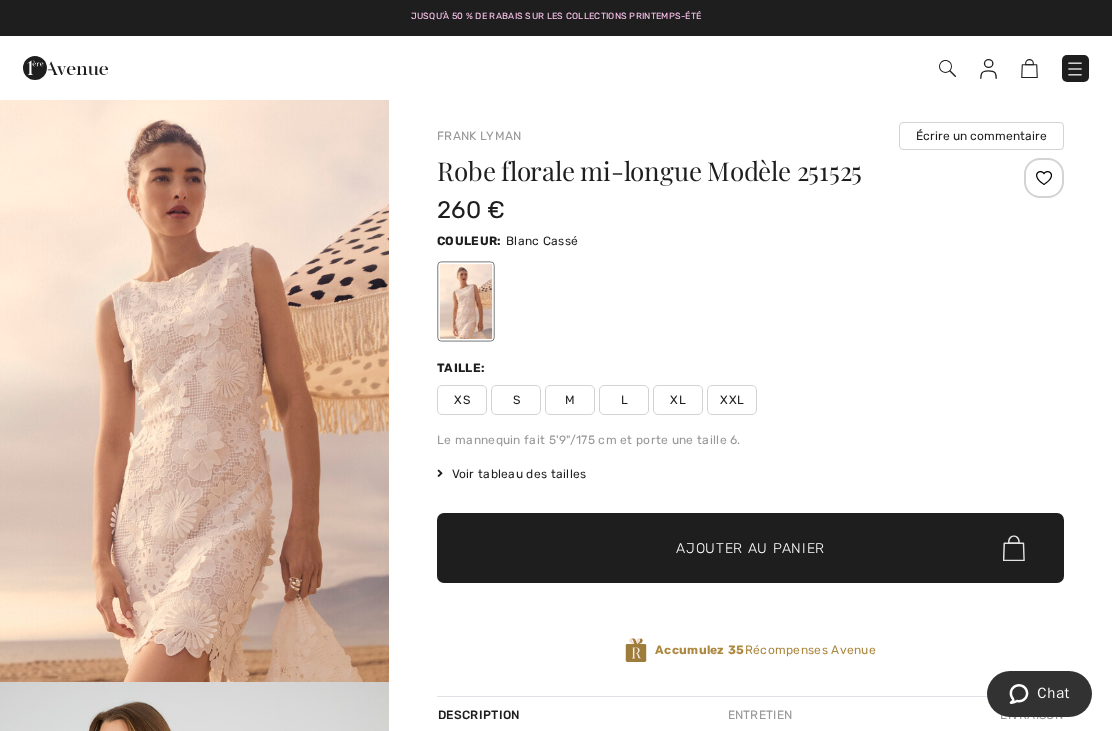click on "Voir tableau des tailles" at bounding box center [512, 474] 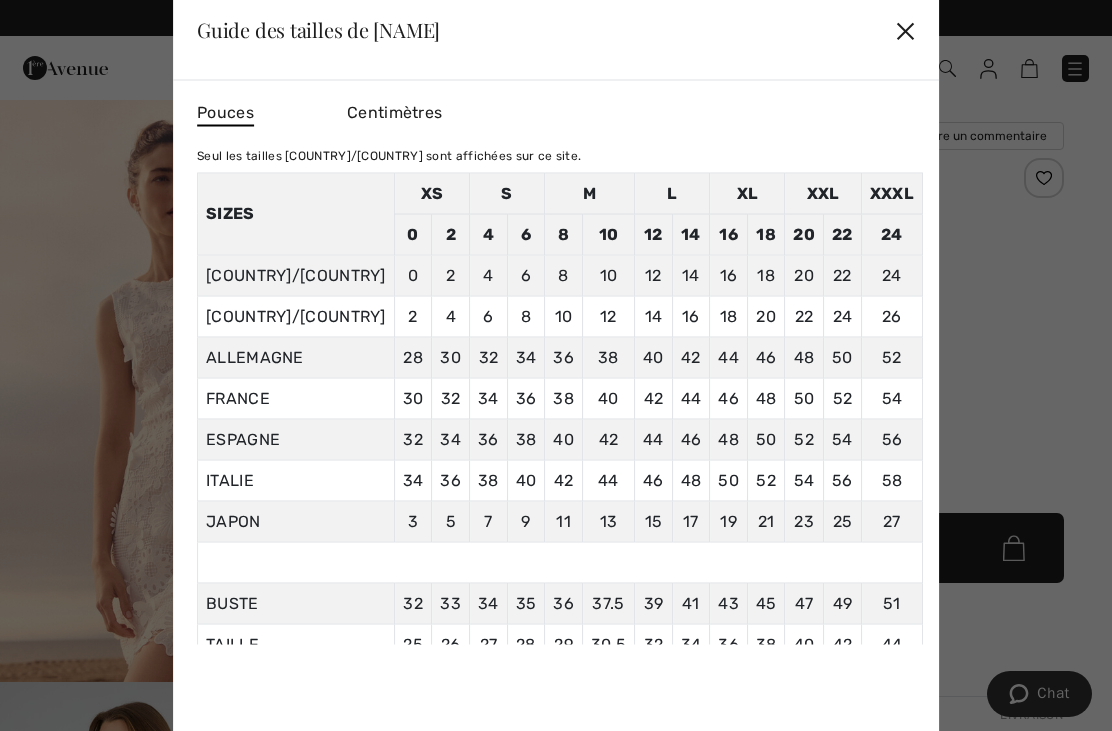 scroll, scrollTop: 0, scrollLeft: 0, axis: both 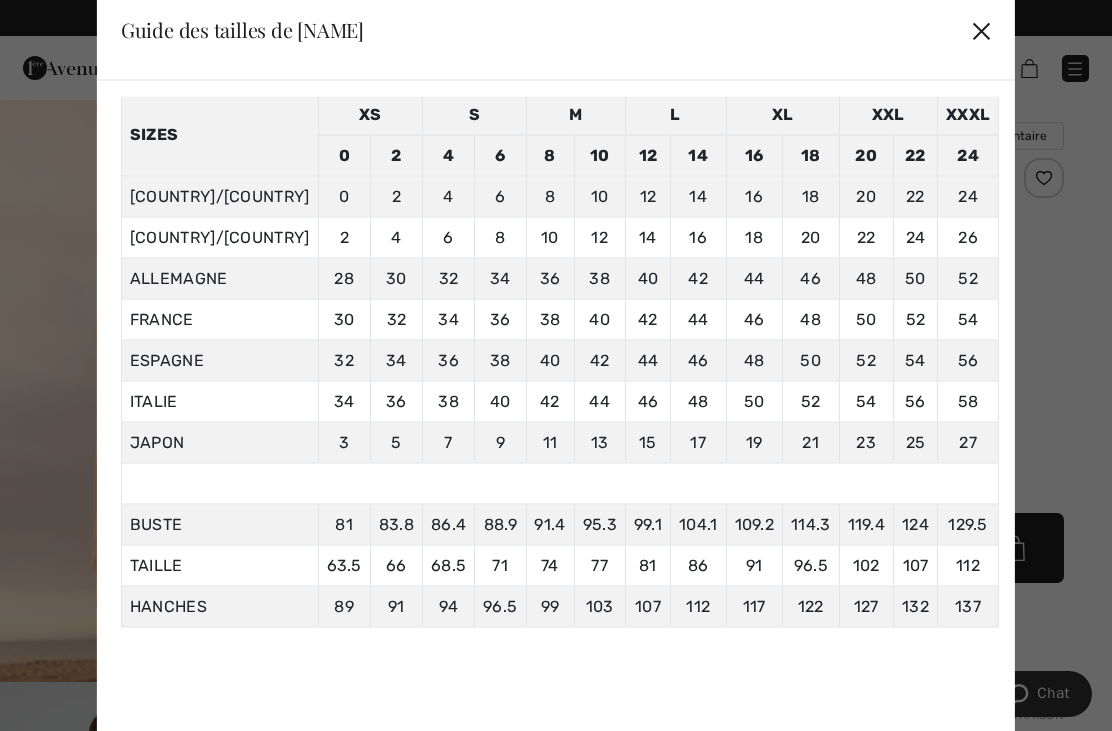 click on "✕" at bounding box center (981, 30) 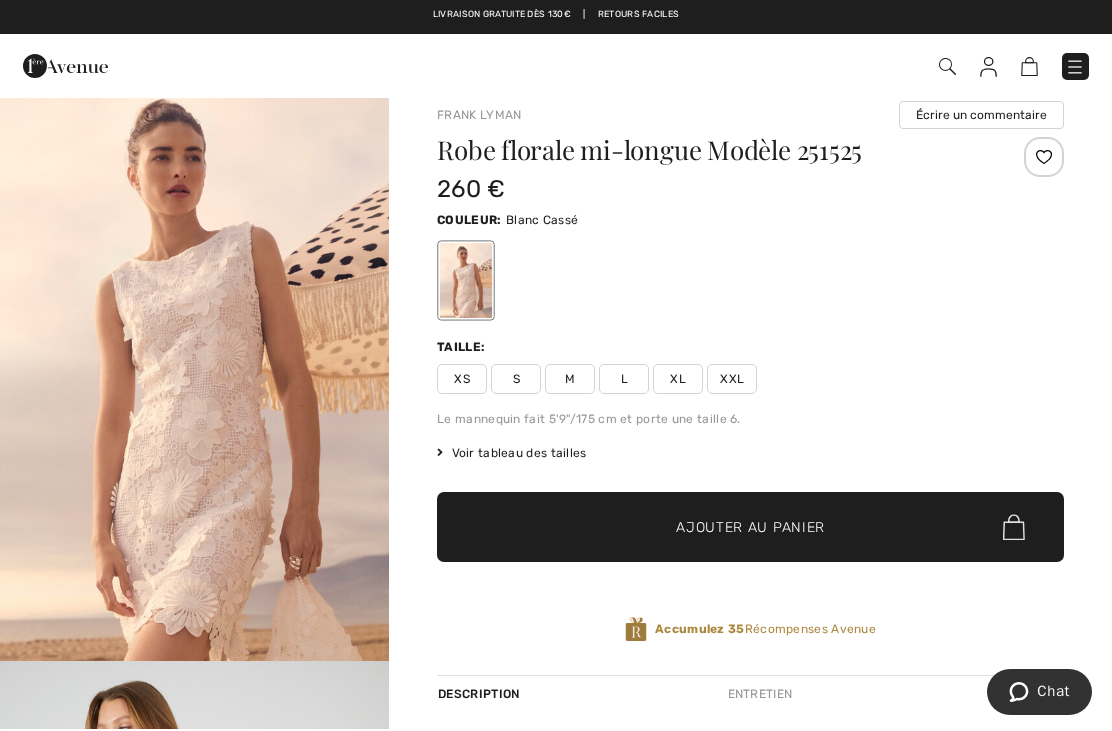 scroll, scrollTop: 22, scrollLeft: 0, axis: vertical 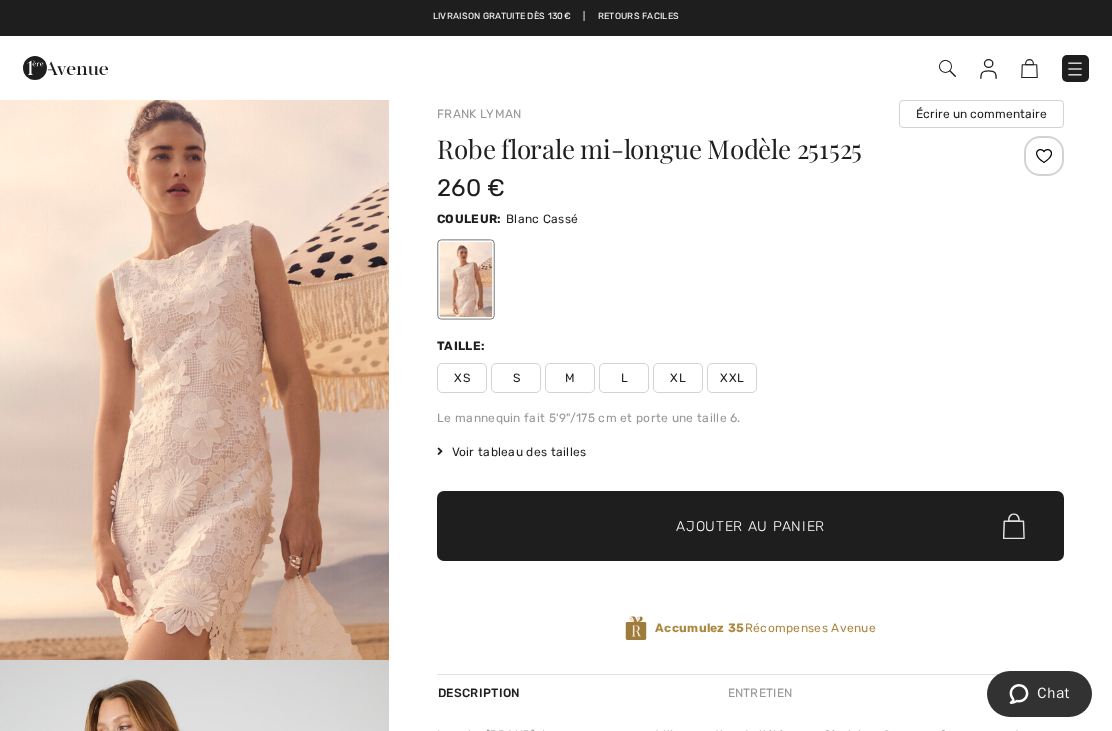 click at bounding box center (194, 368) 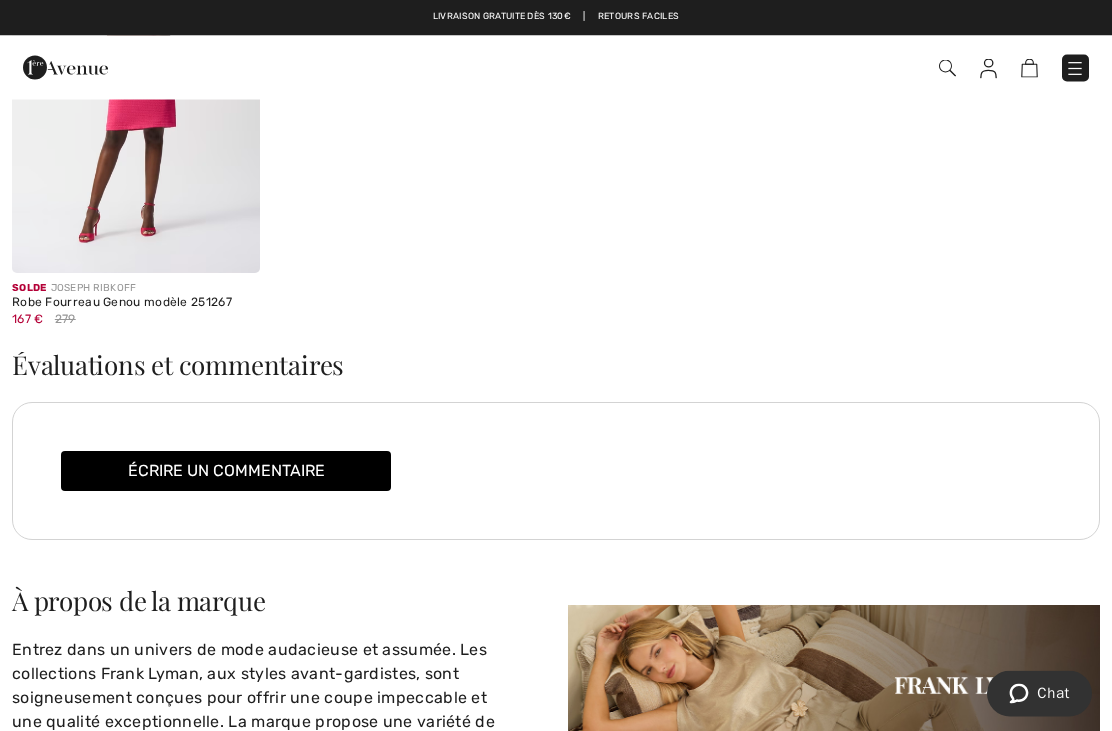 scroll, scrollTop: 2348, scrollLeft: 0, axis: vertical 